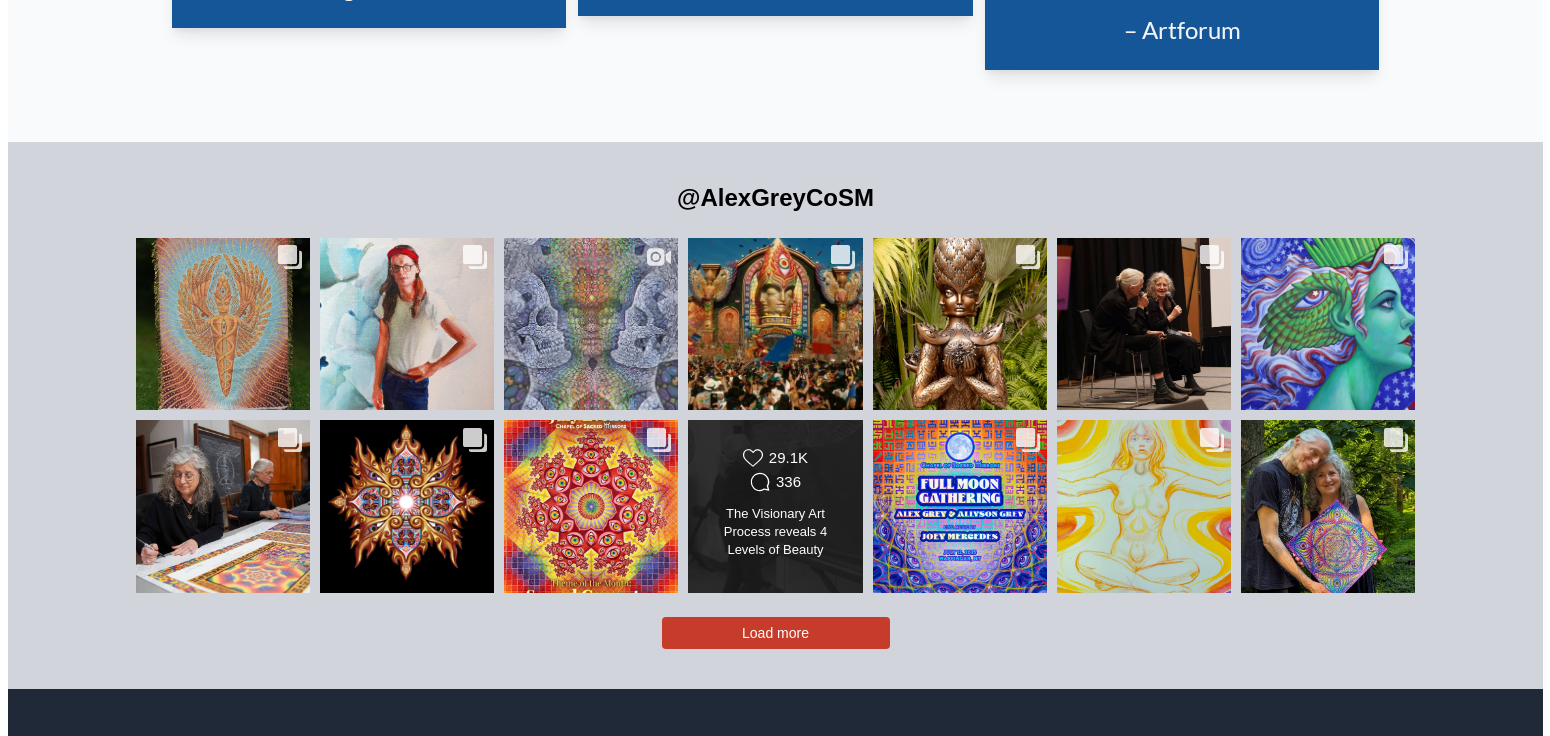 scroll, scrollTop: 4421, scrollLeft: 0, axis: vertical 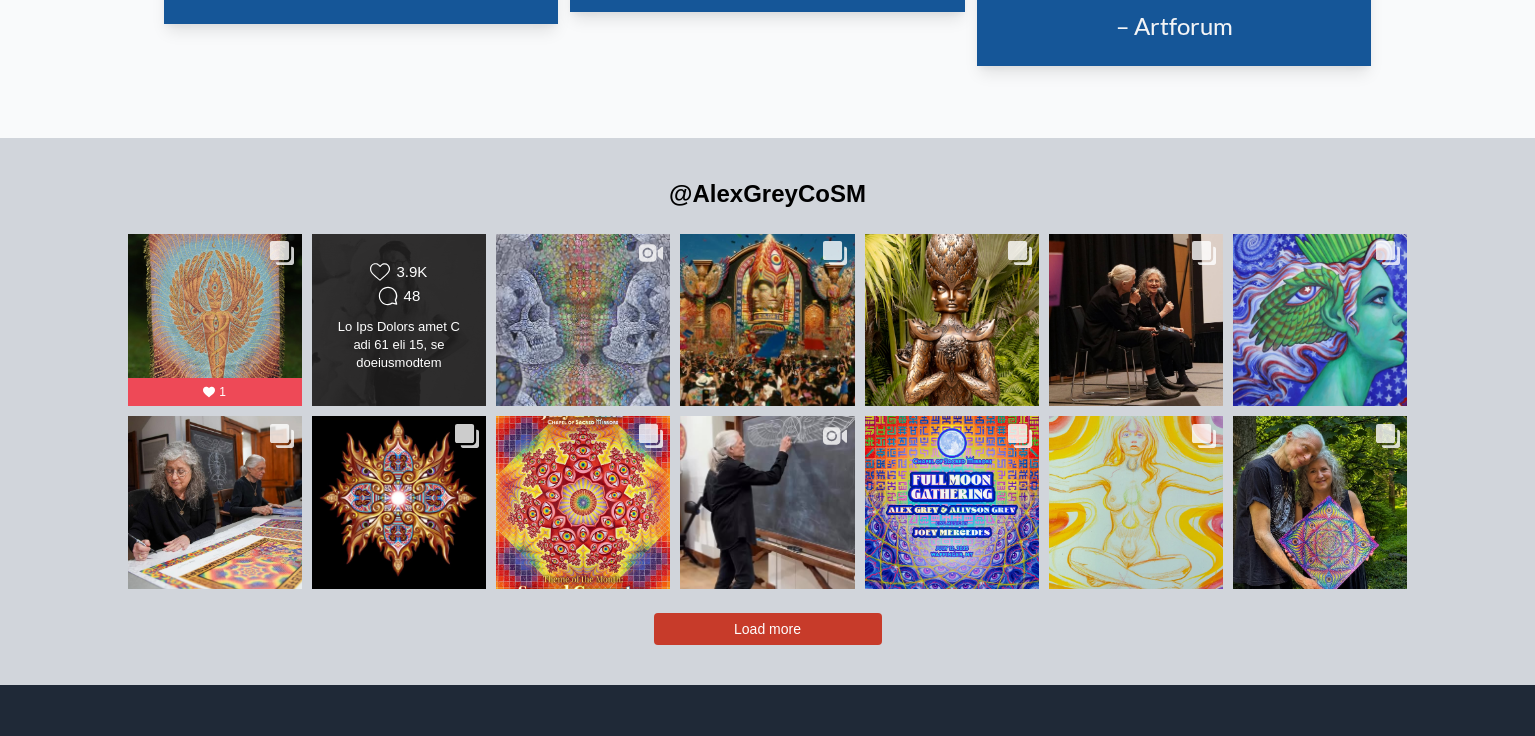 click on "Likes Count
3.9K
Comments Count
48" at bounding box center [399, 320] 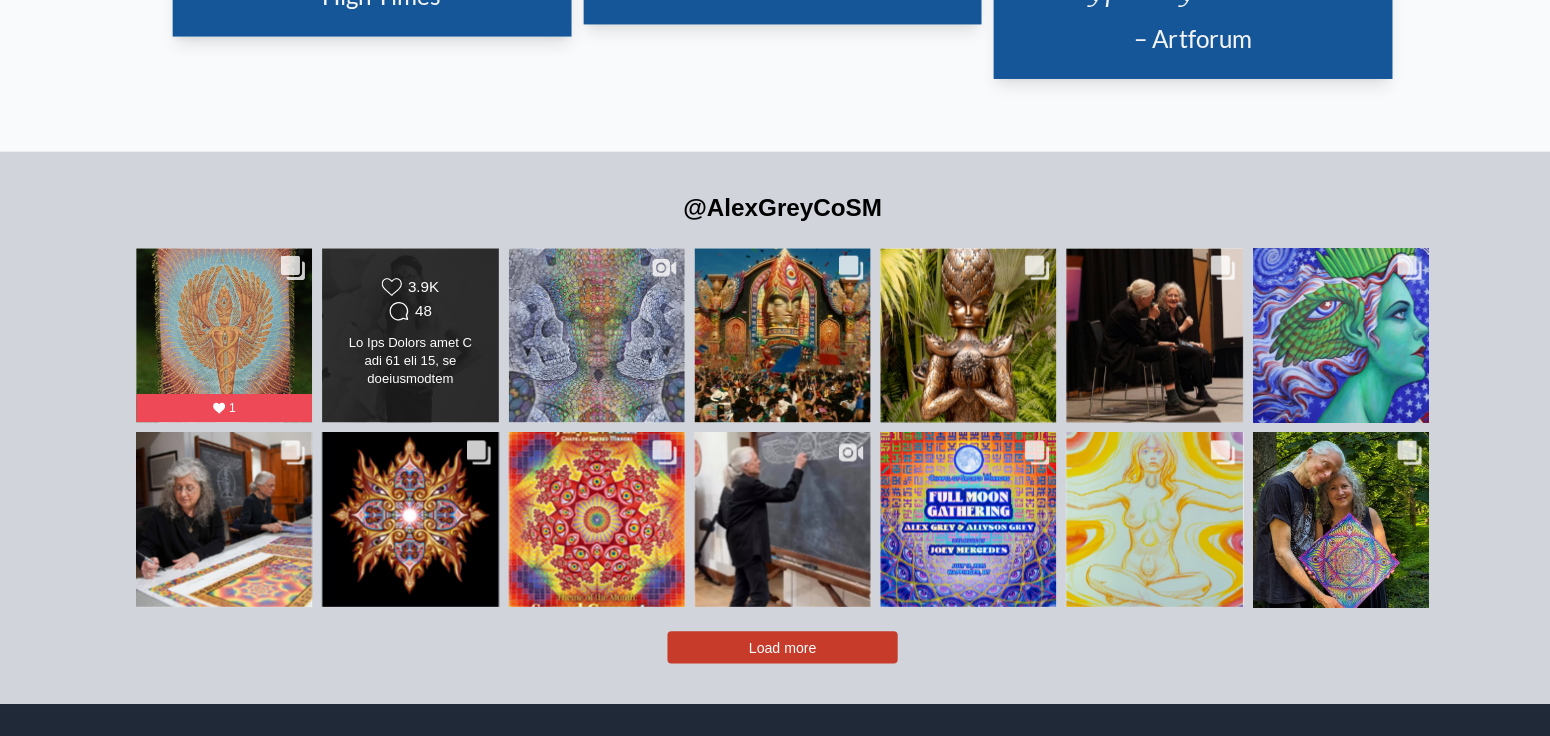 scroll, scrollTop: 349, scrollLeft: 0, axis: vertical 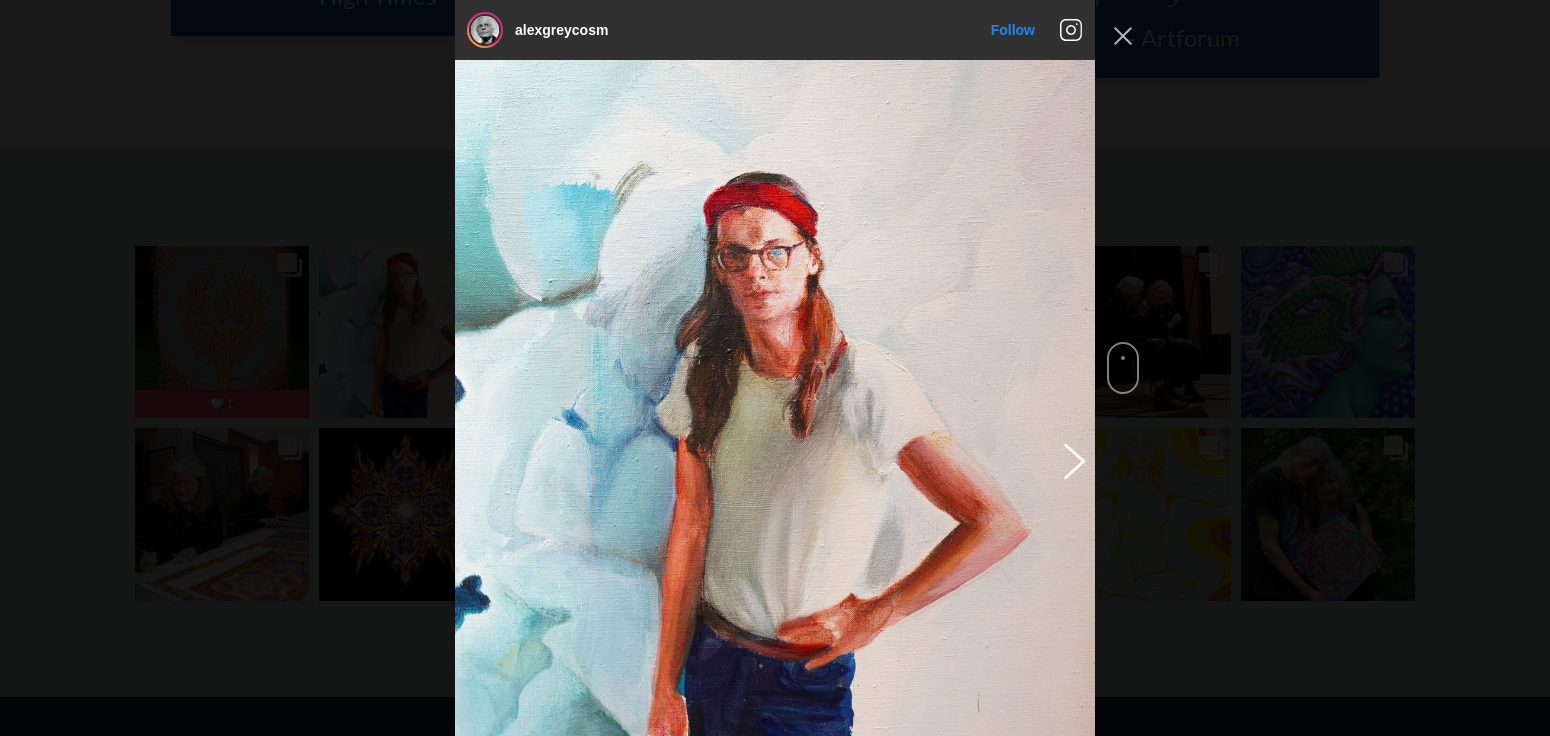 click at bounding box center [1071, 460] 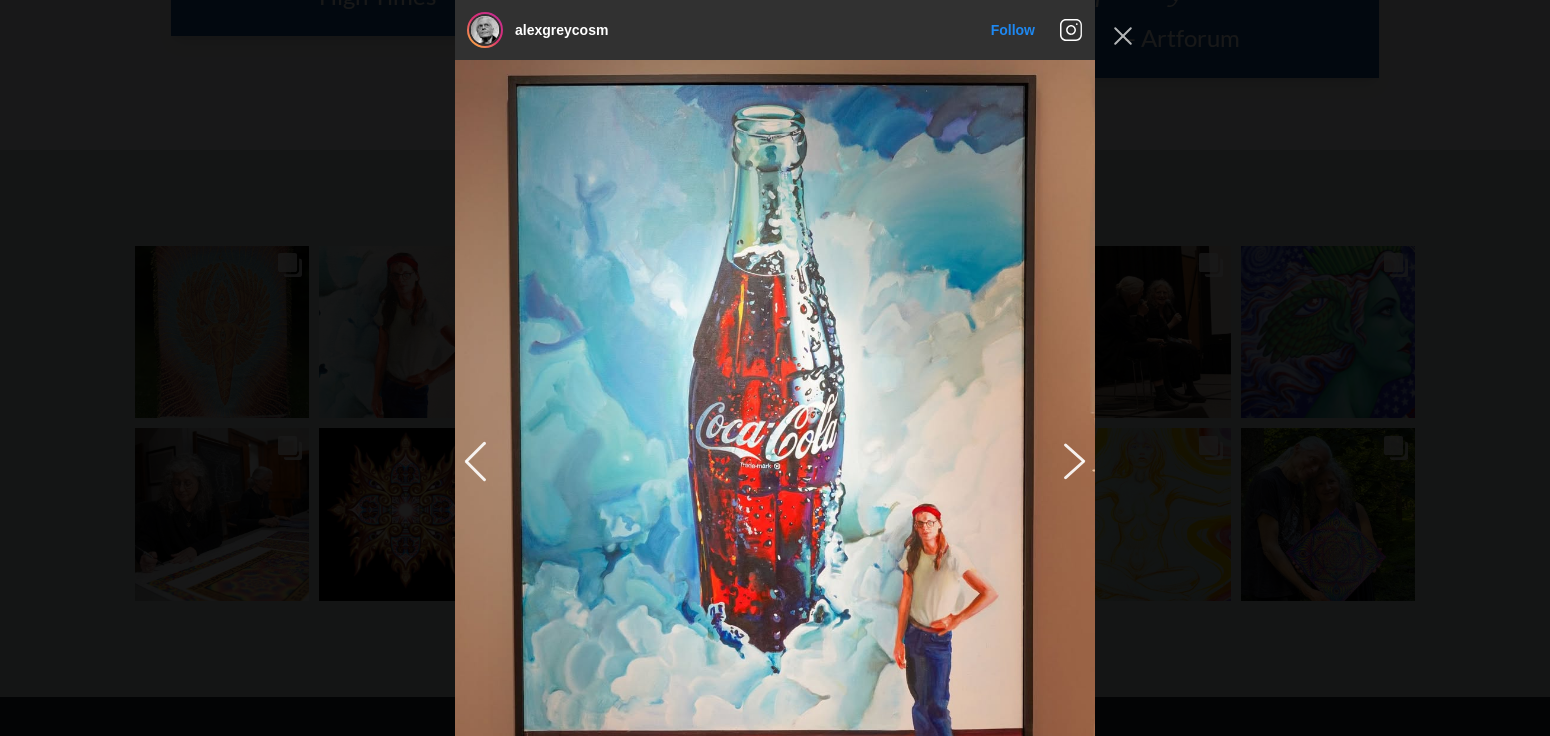 click at bounding box center [1071, 460] 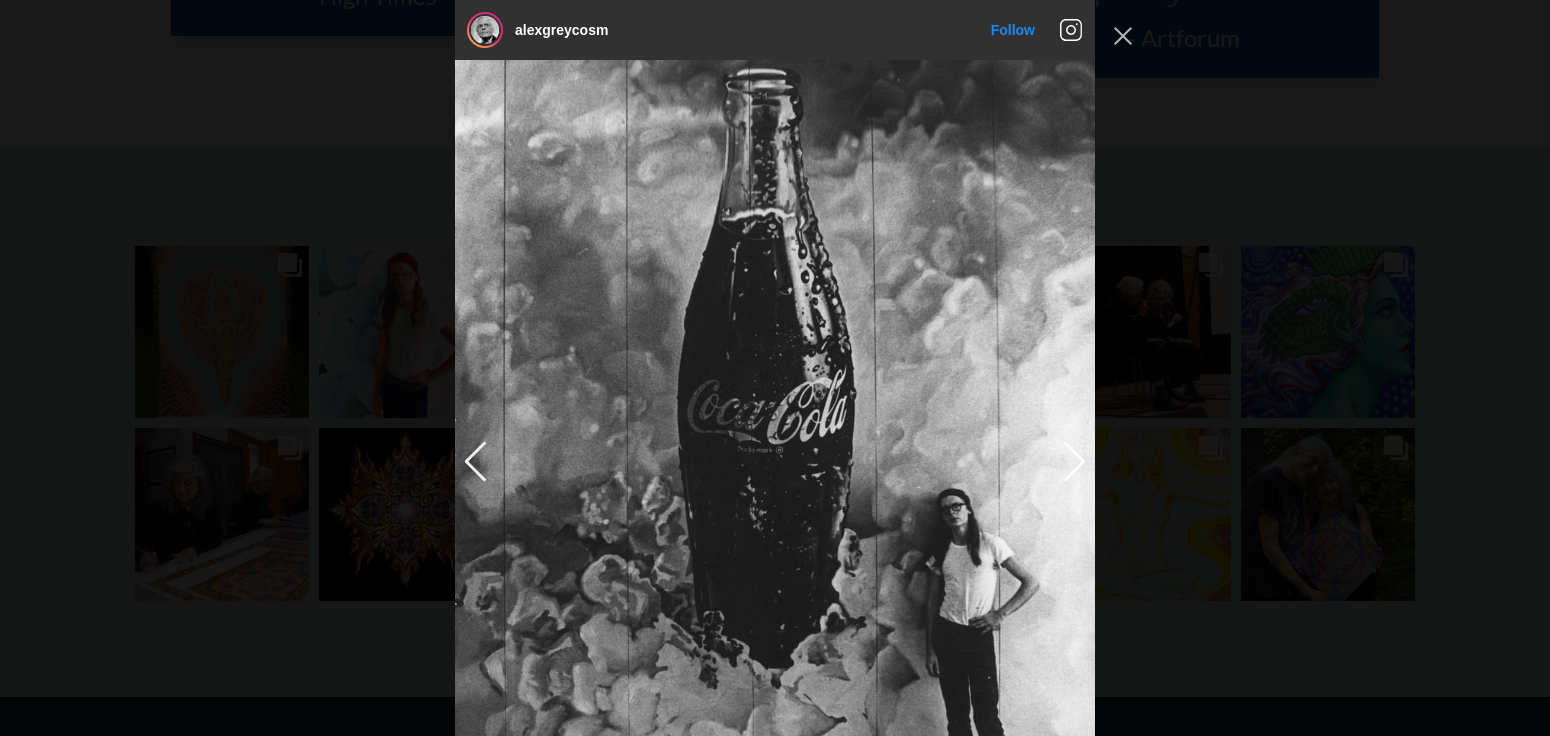 click at bounding box center (775, 460) 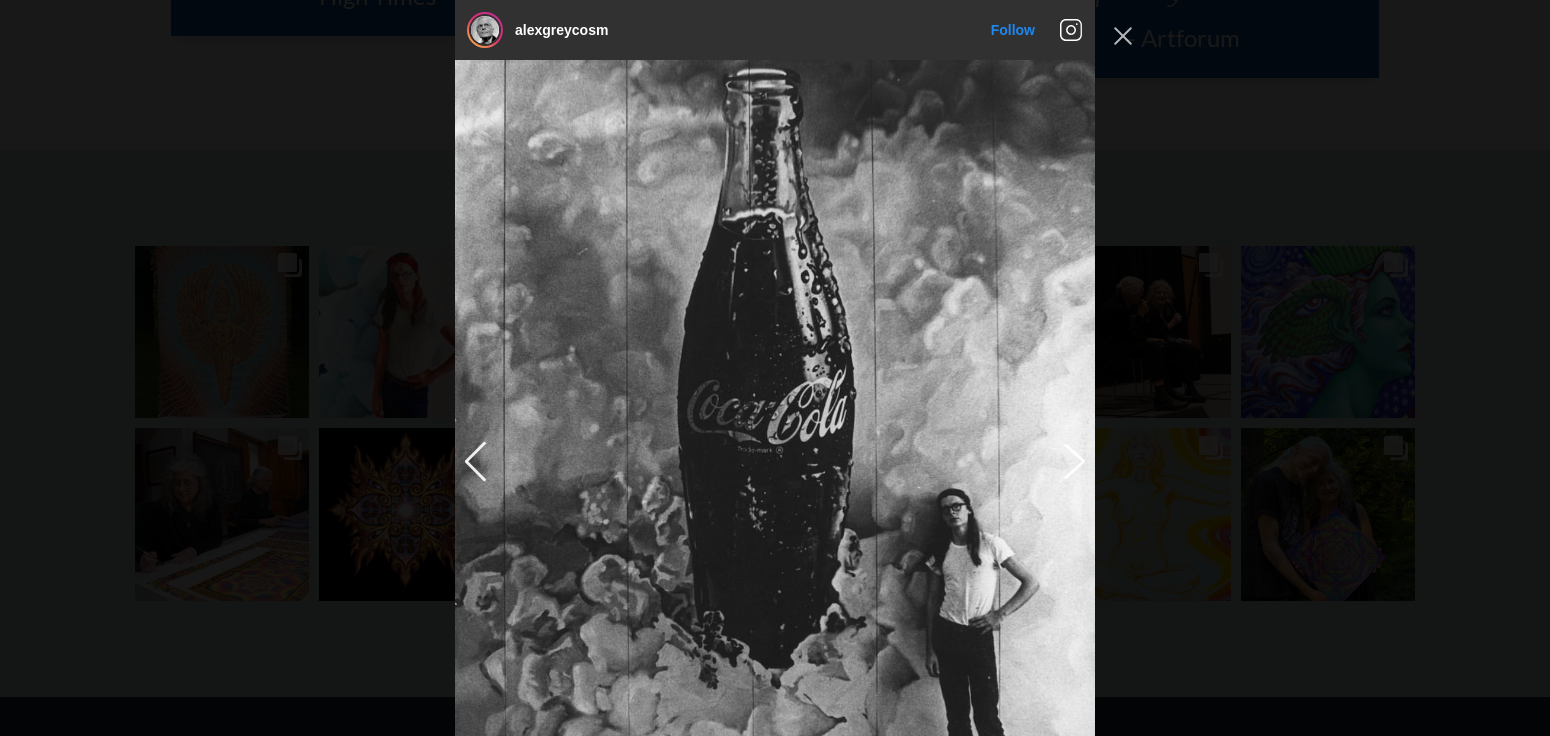 click at bounding box center (1071, 460) 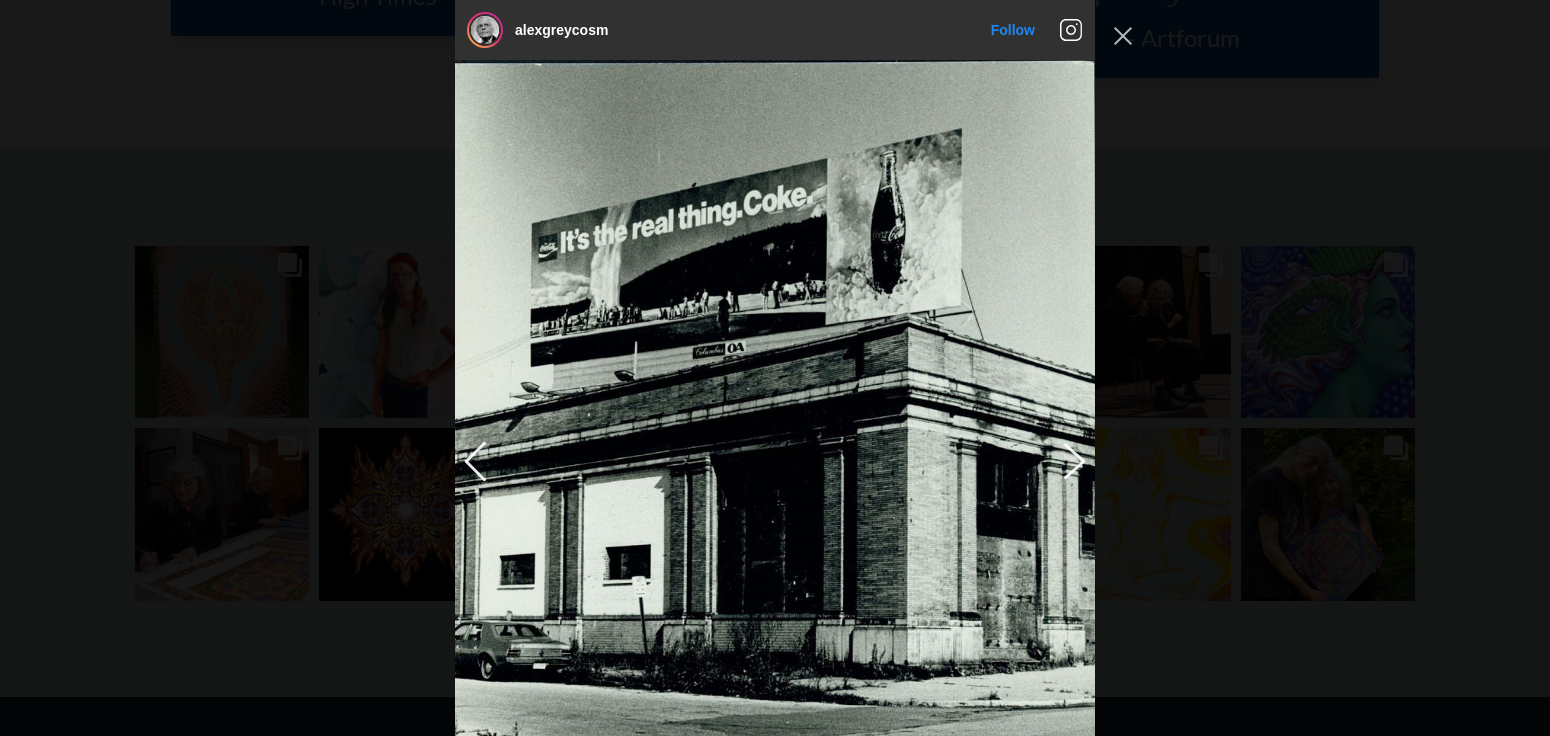 click at bounding box center (1071, 460) 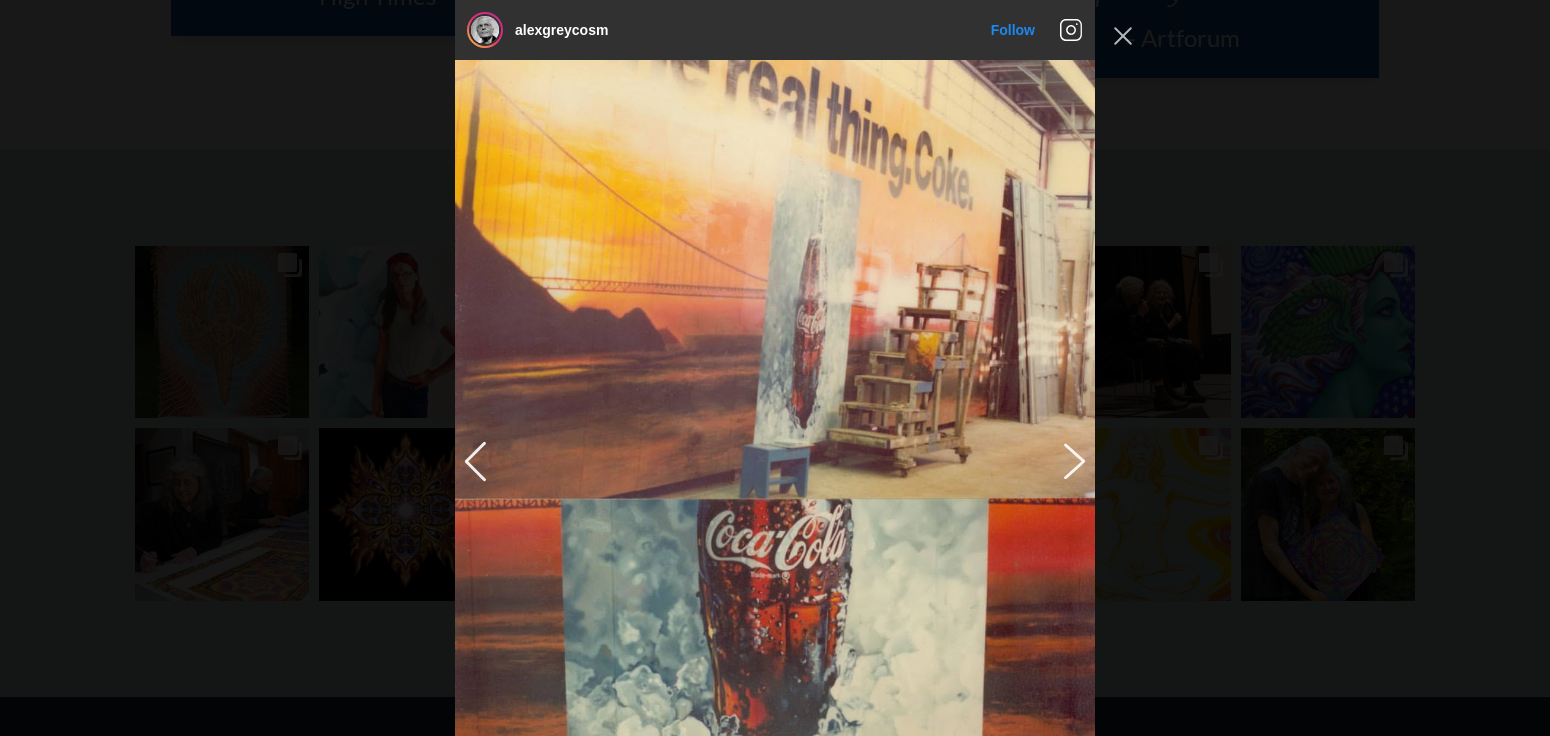 click at bounding box center (1071, 460) 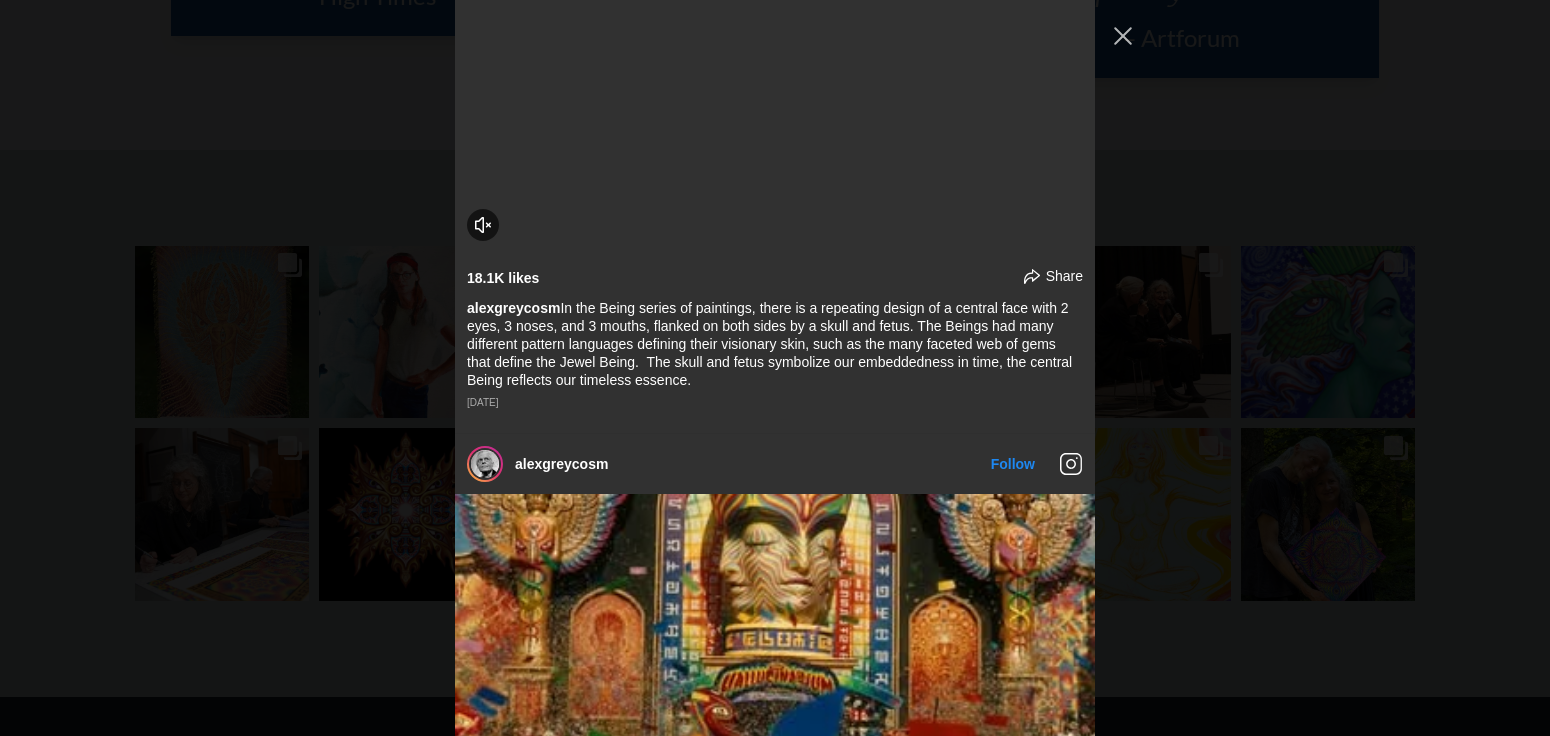 scroll, scrollTop: 1749, scrollLeft: 0, axis: vertical 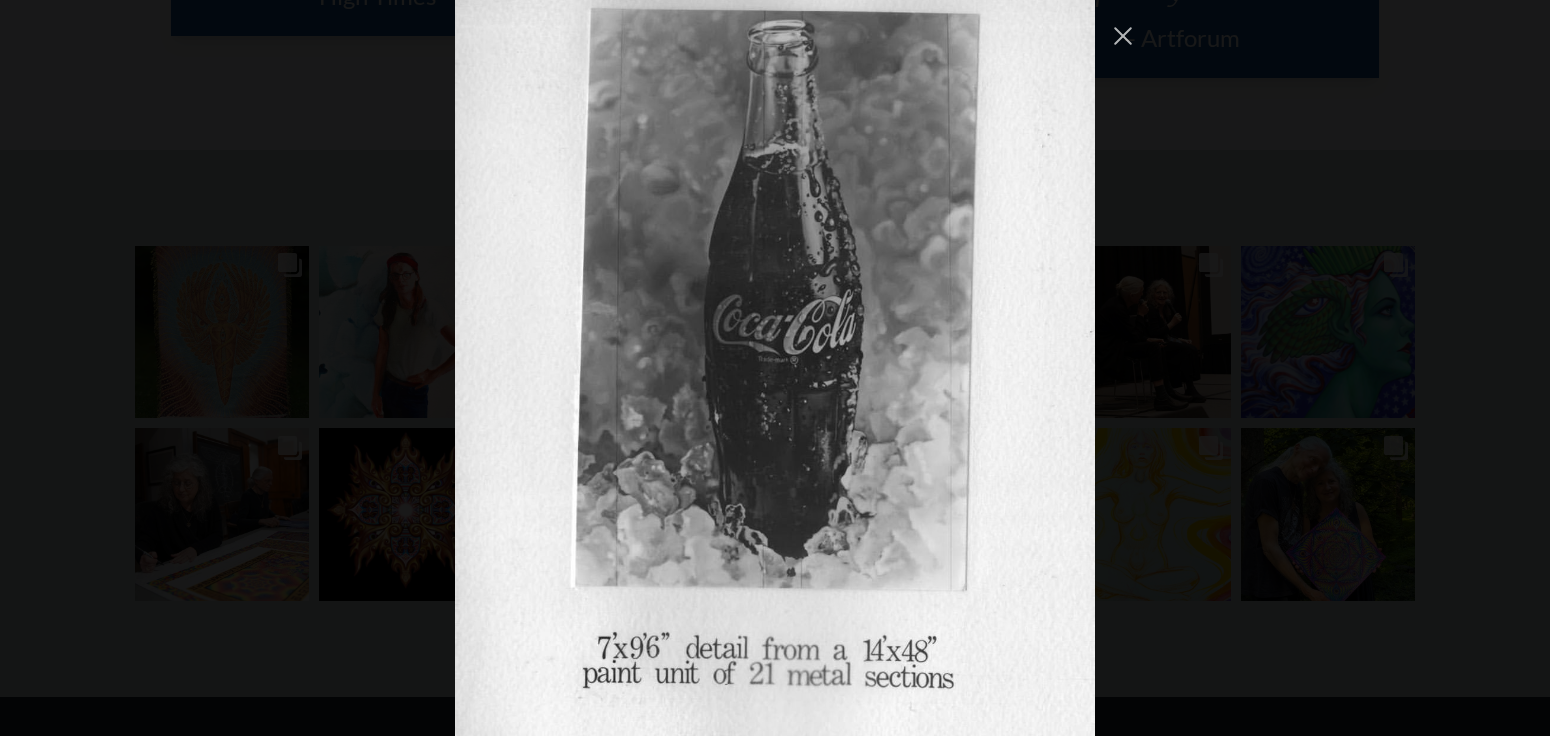 drag, startPoint x: 1136, startPoint y: 31, endPoint x: 1093, endPoint y: 37, distance: 43.416588 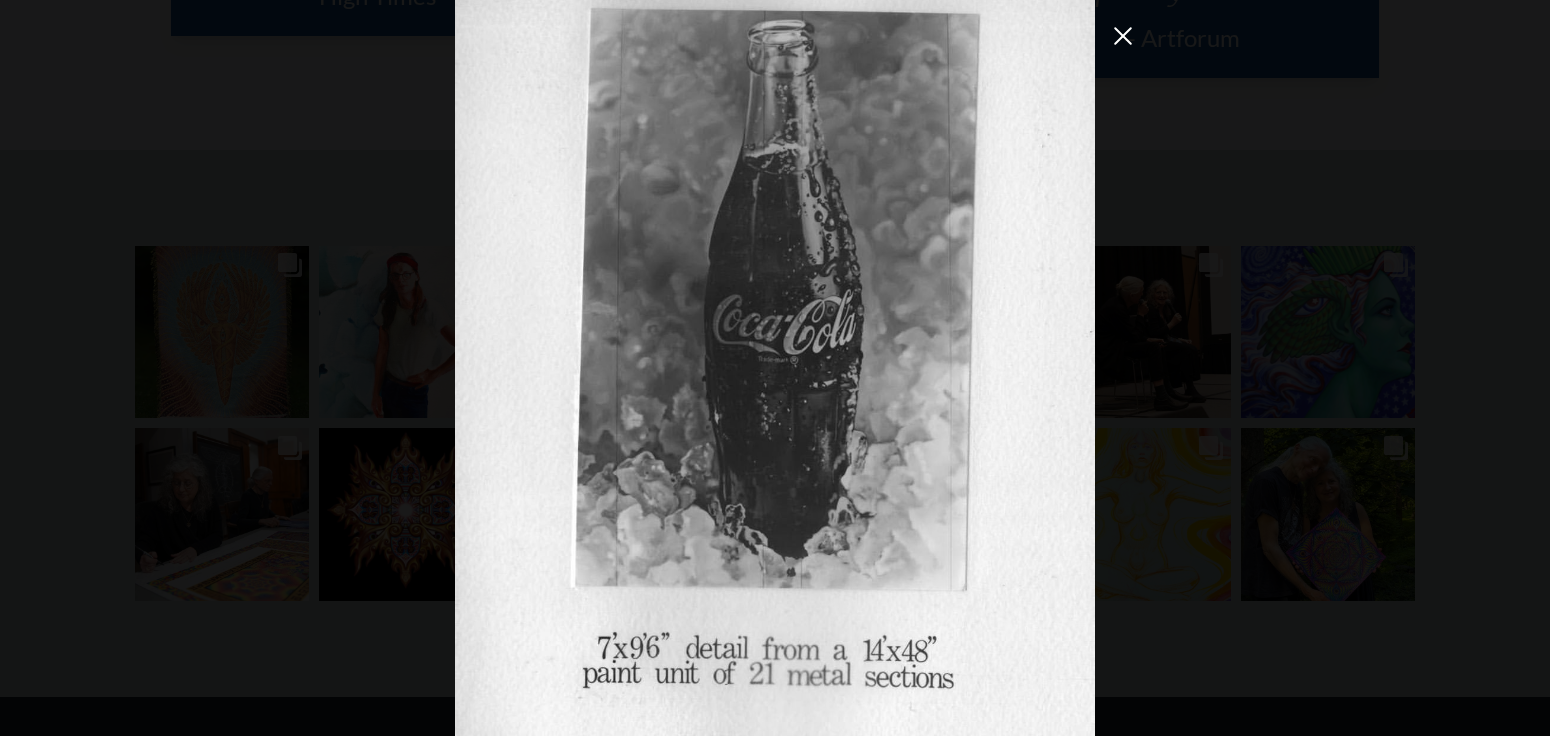 click at bounding box center [1123, 36] 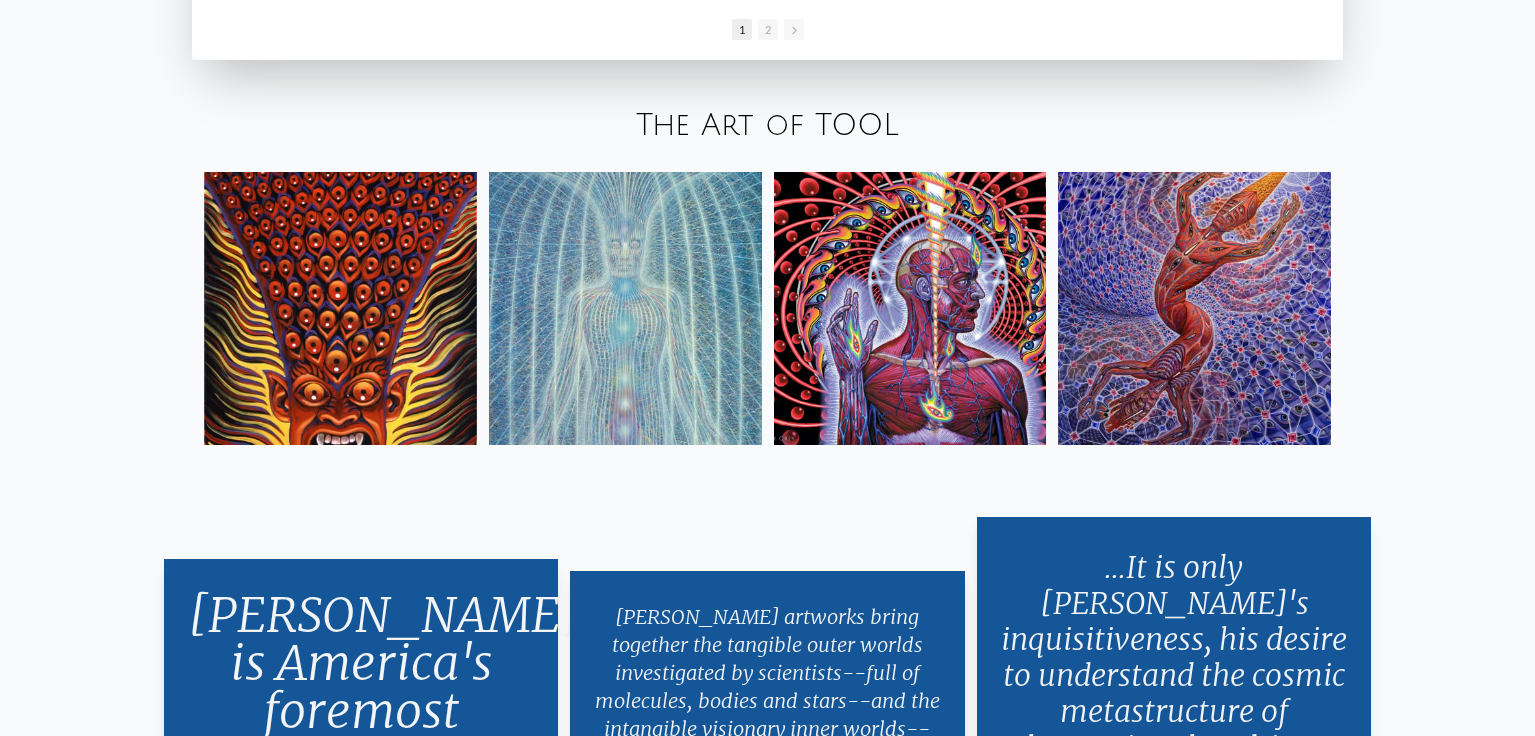 scroll, scrollTop: 3543, scrollLeft: 0, axis: vertical 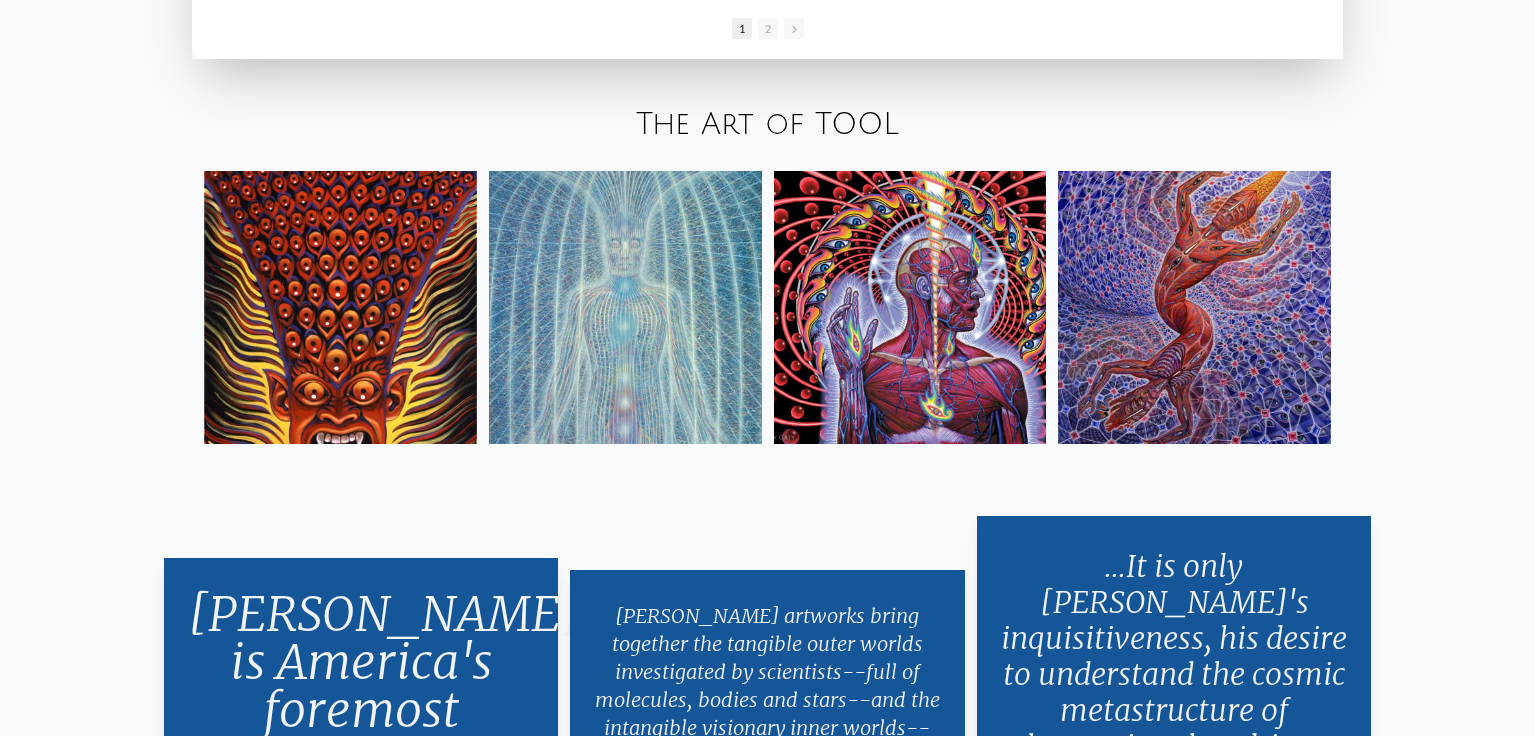click at bounding box center [1194, 307] 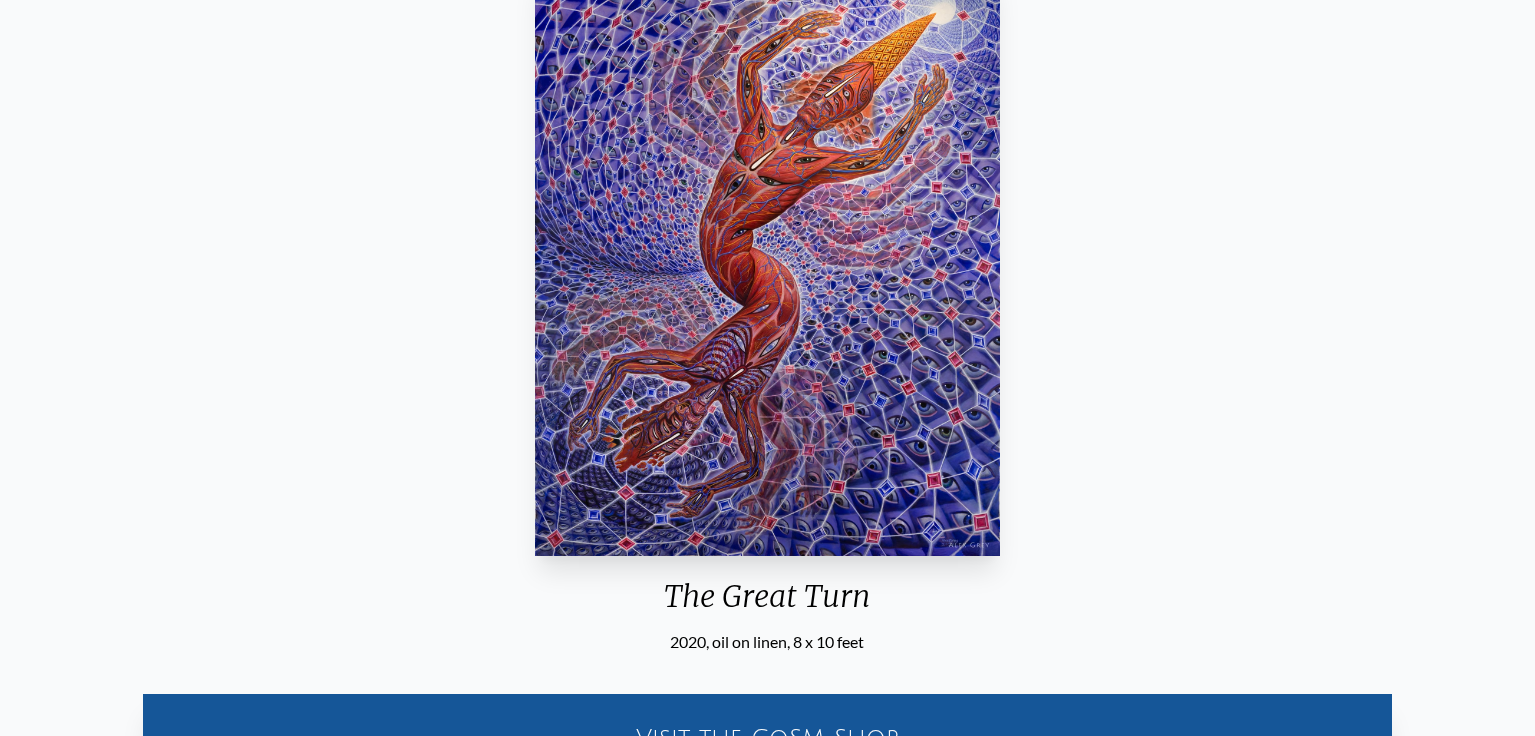 scroll, scrollTop: 0, scrollLeft: 0, axis: both 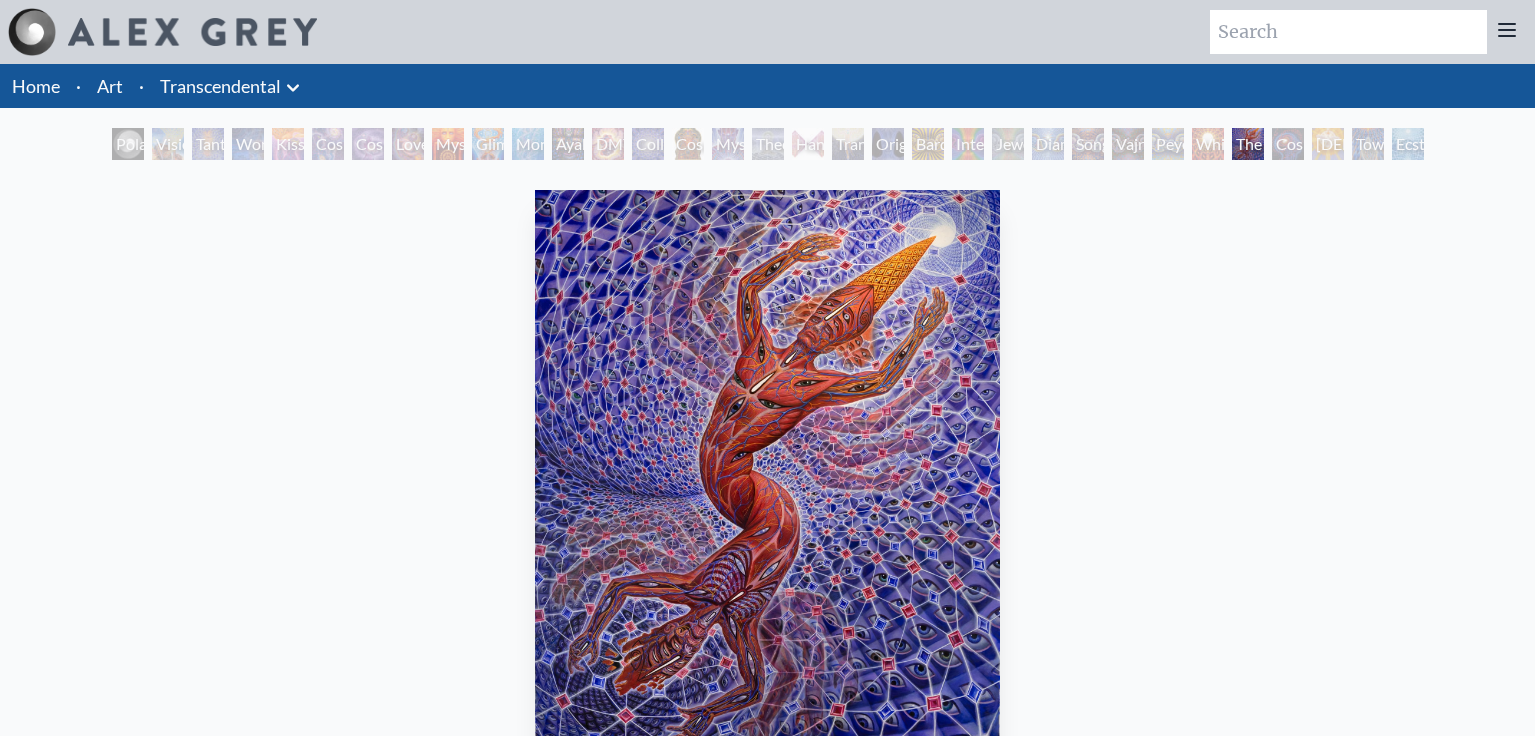 click on "Visionary Origin of Language" at bounding box center (168, 144) 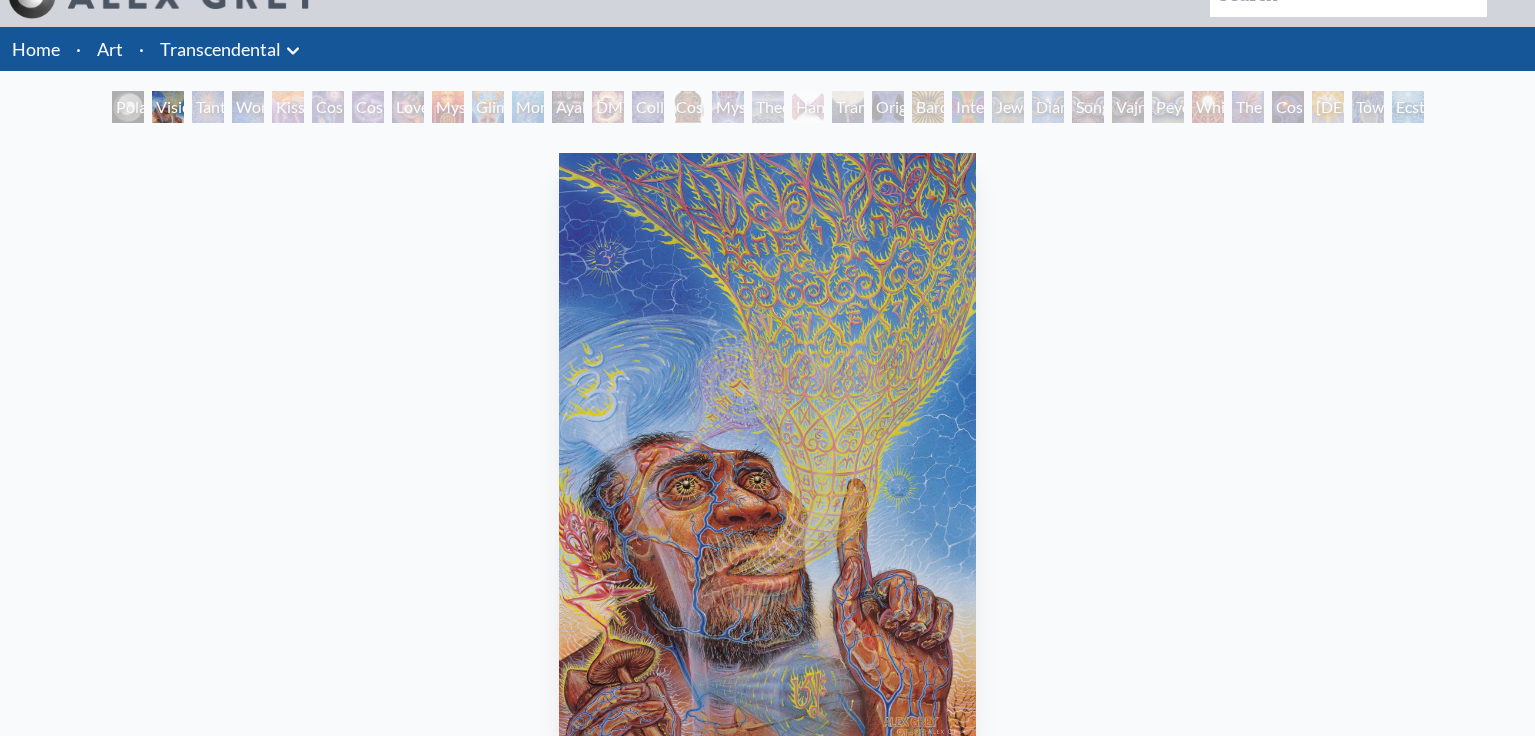 scroll, scrollTop: 0, scrollLeft: 0, axis: both 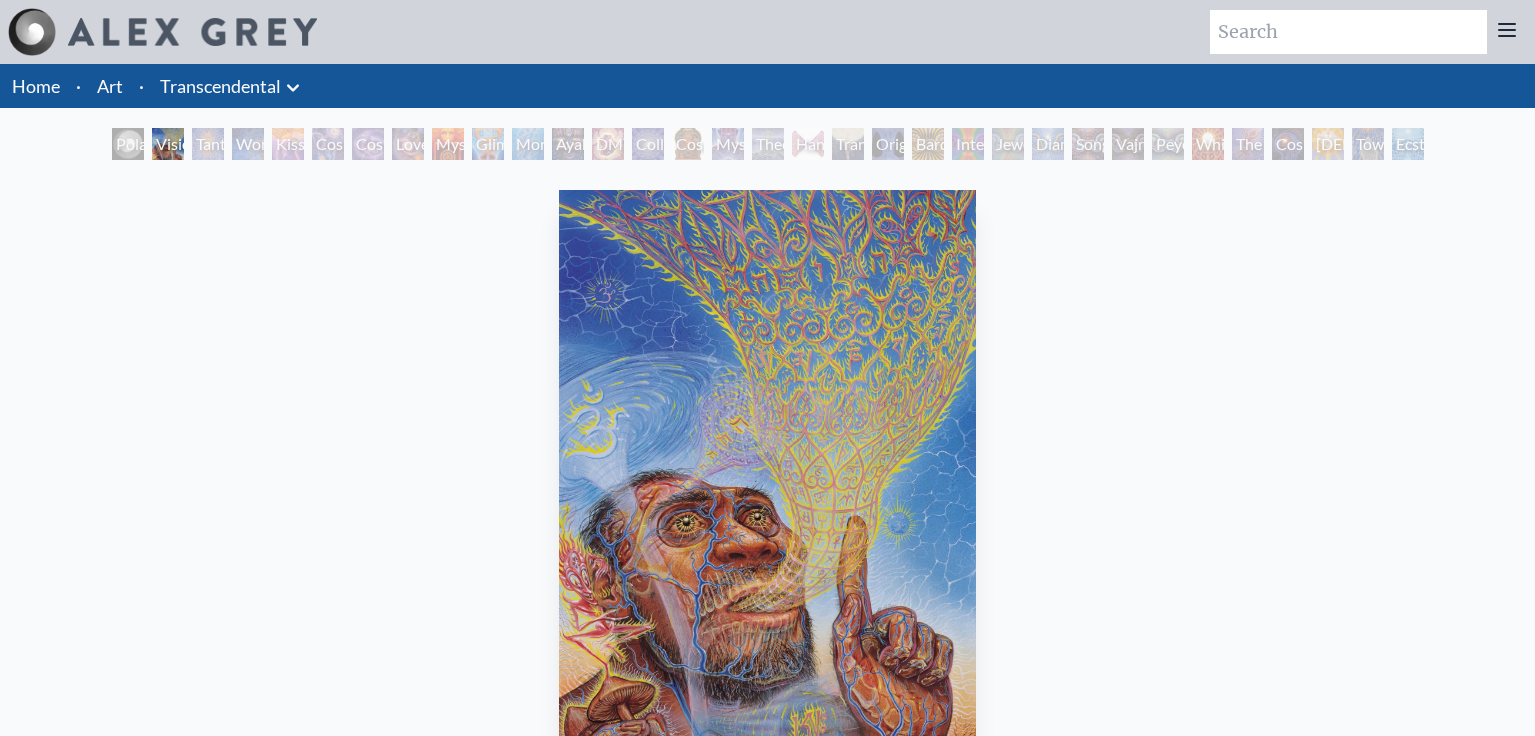 click on "Wonder" at bounding box center [248, 144] 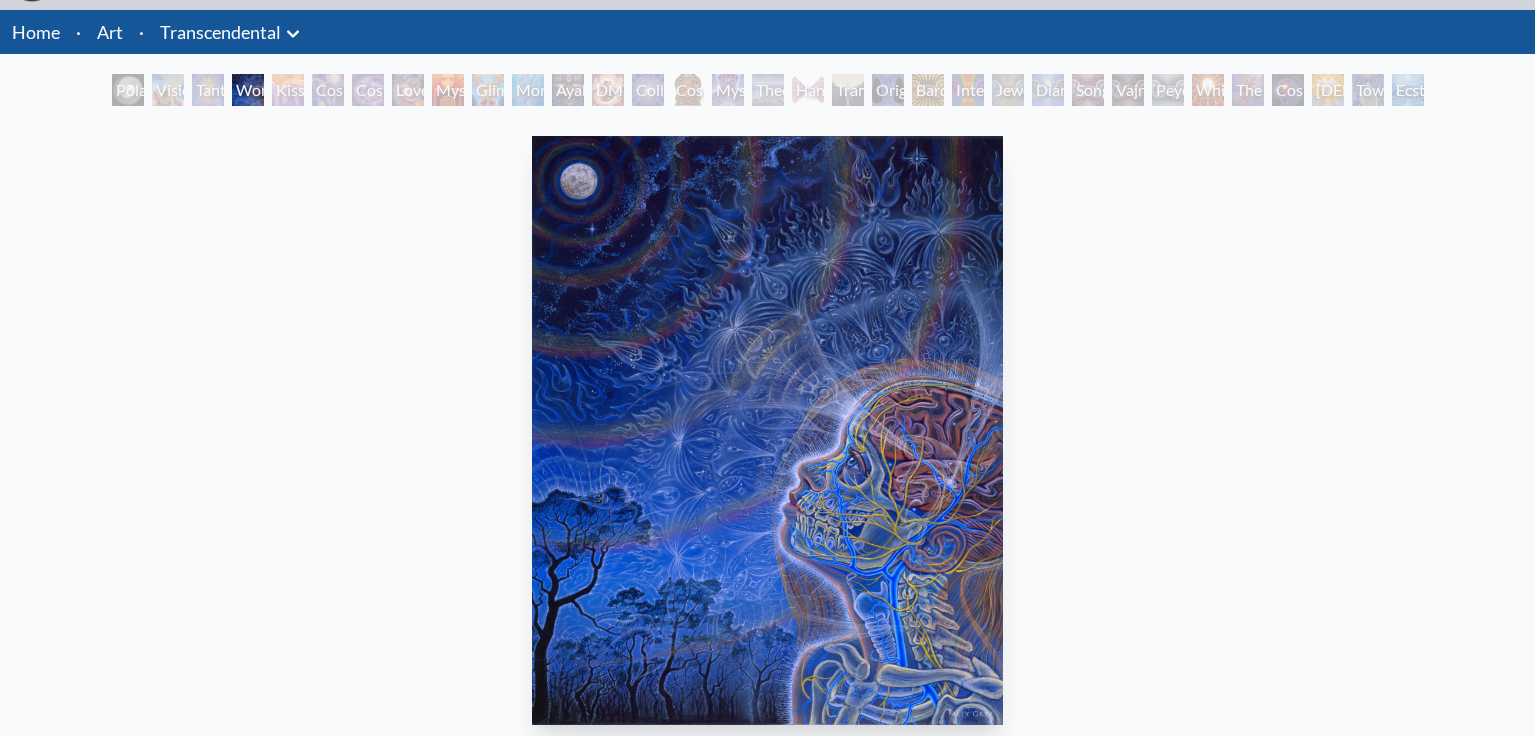 scroll, scrollTop: 28, scrollLeft: 0, axis: vertical 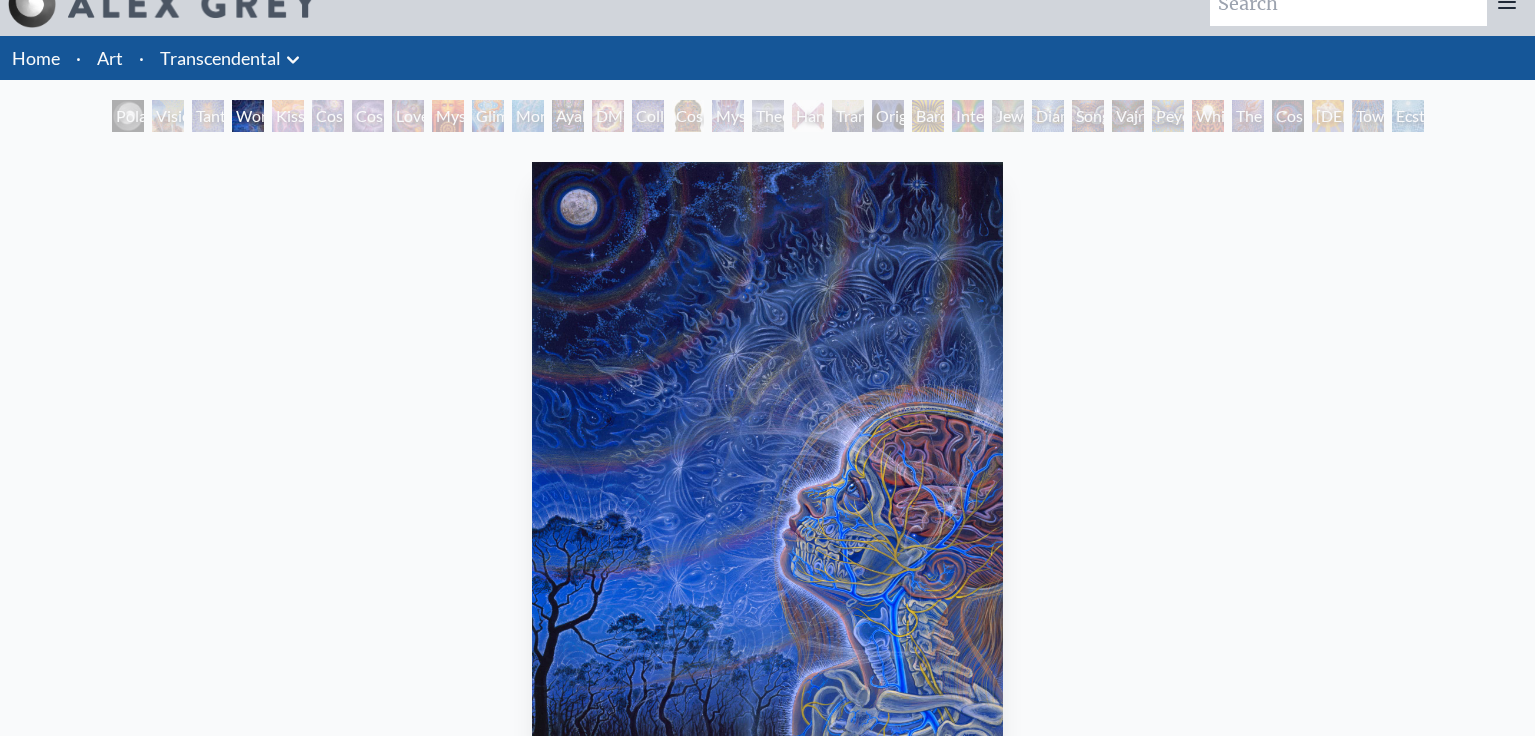 click on "Ecstasy" at bounding box center [1408, 116] 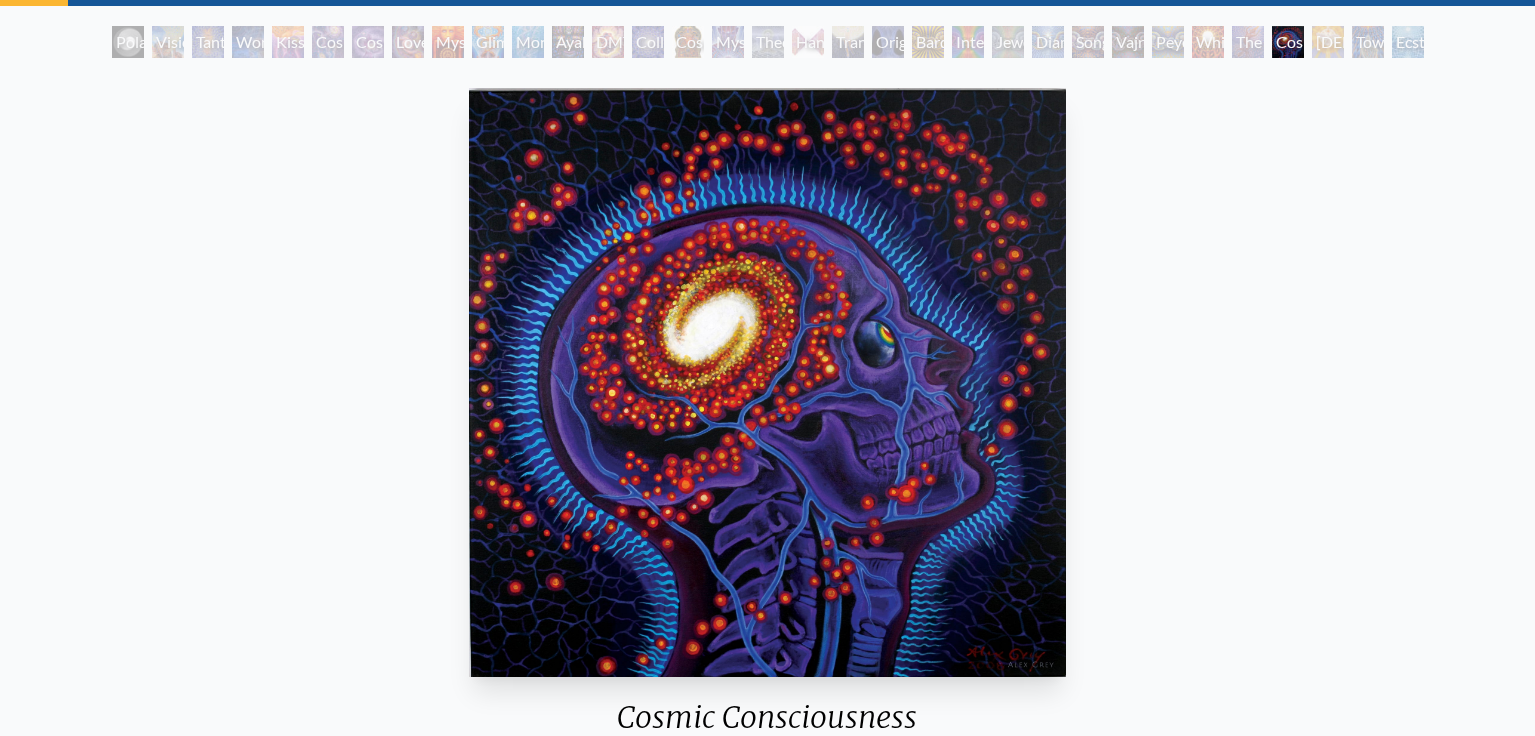 scroll, scrollTop: 192, scrollLeft: 0, axis: vertical 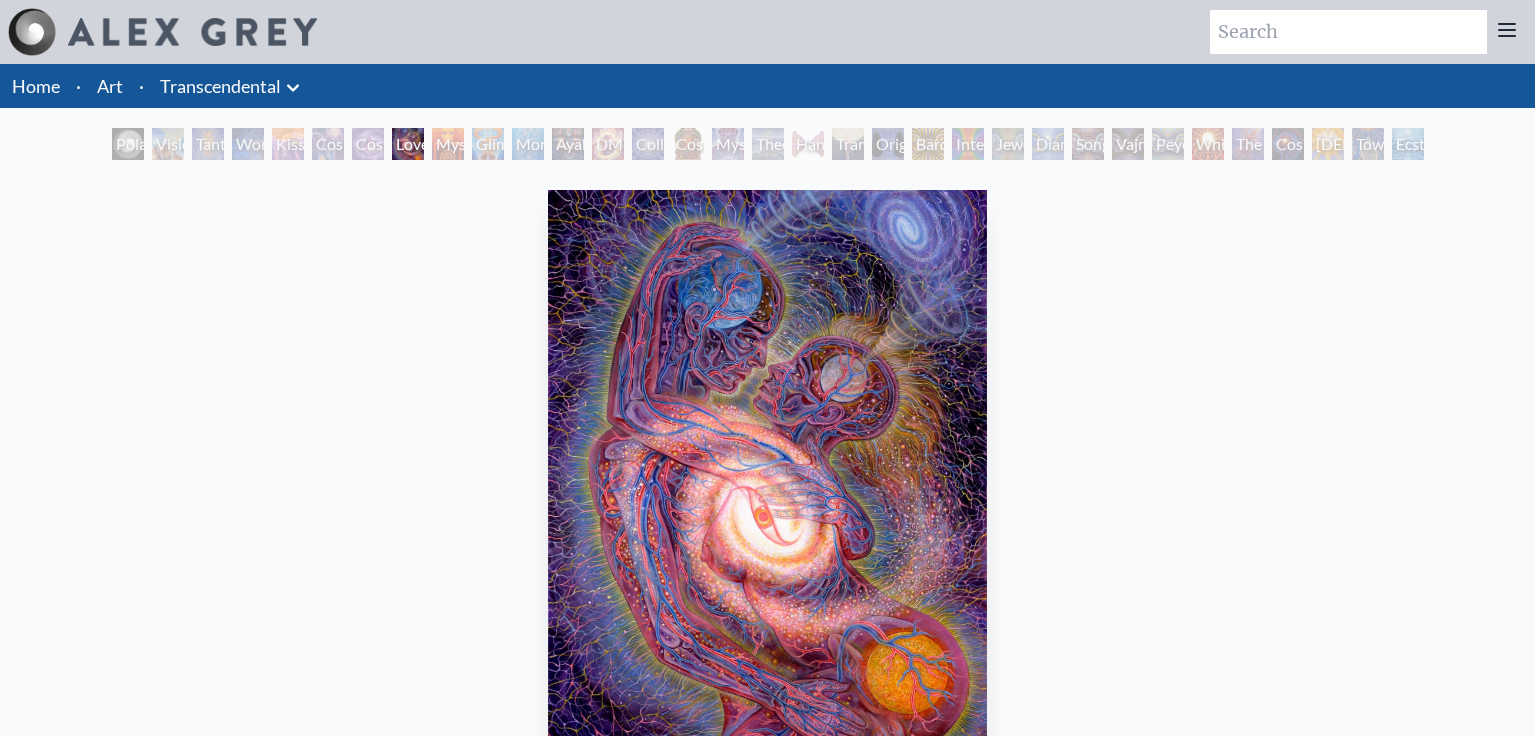 click on "Art
Writings
About" at bounding box center (767, 858) 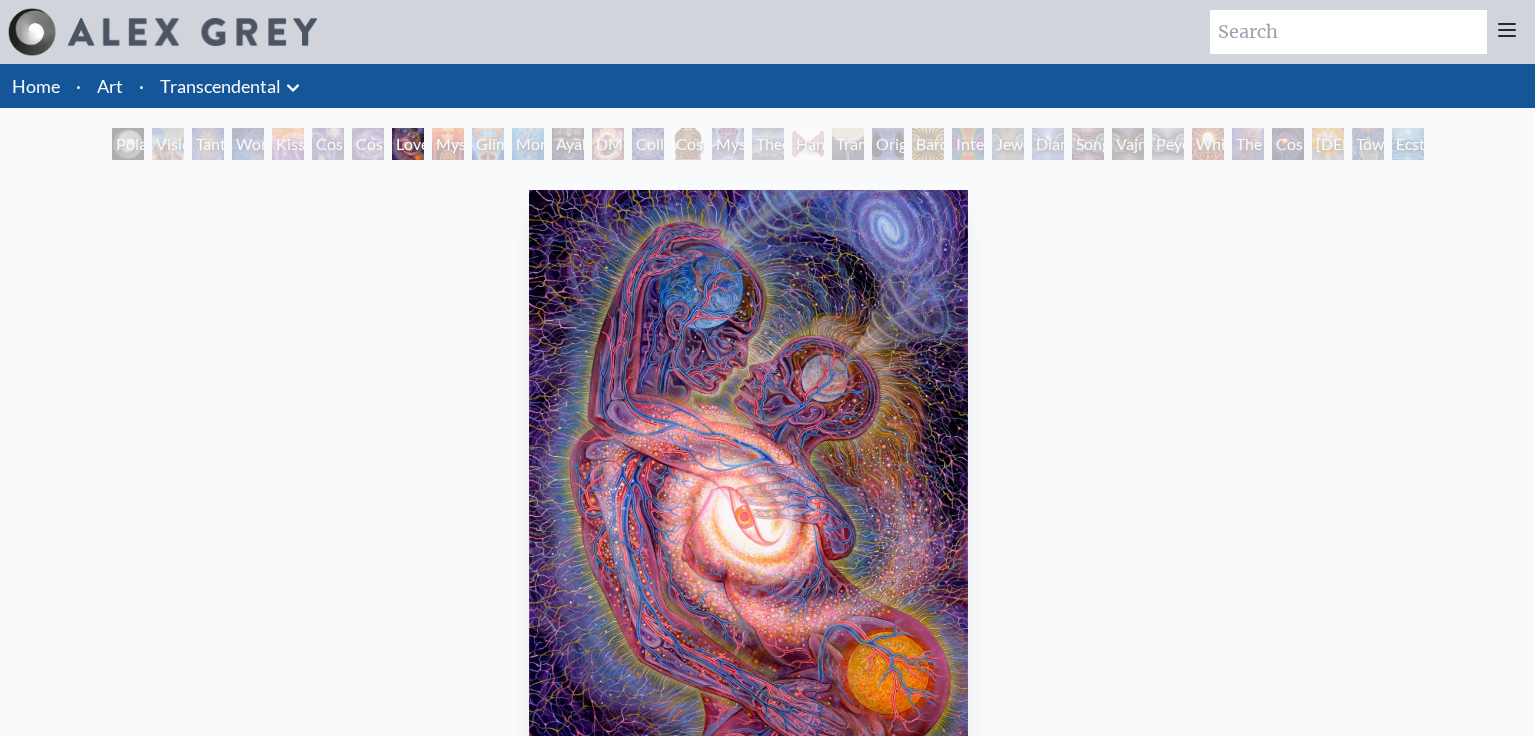 click at bounding box center (748, 484) 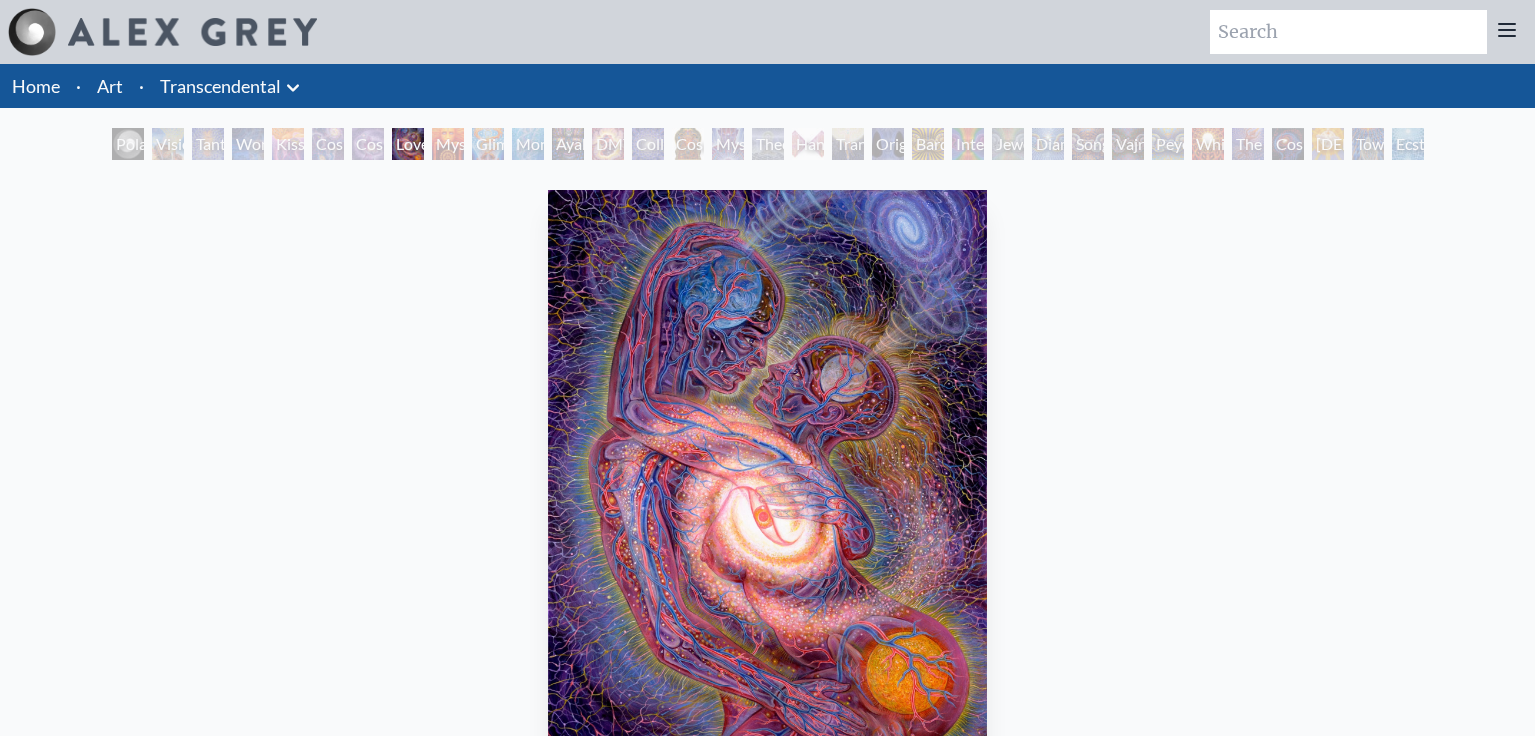 click at bounding box center (767, 484) 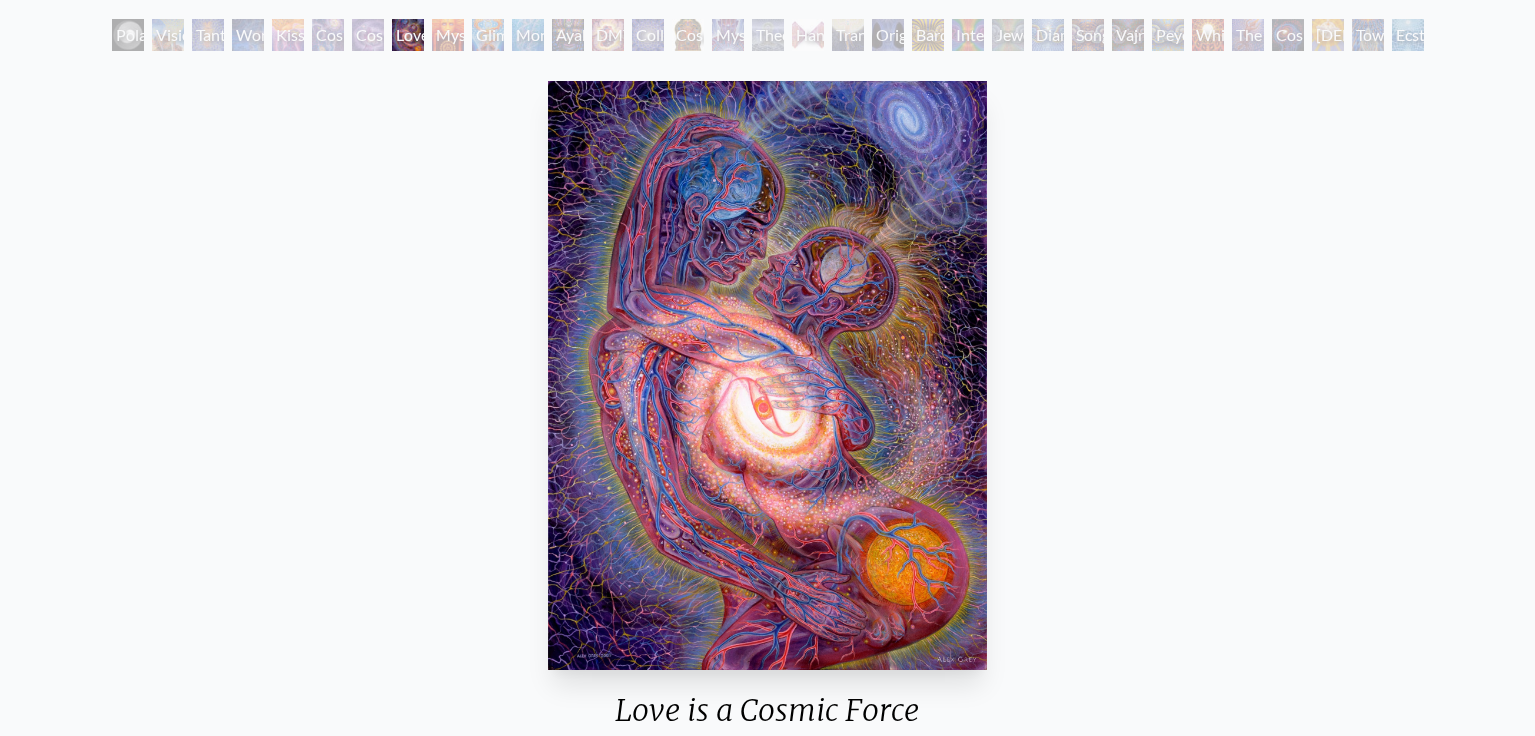 scroll, scrollTop: 115, scrollLeft: 0, axis: vertical 